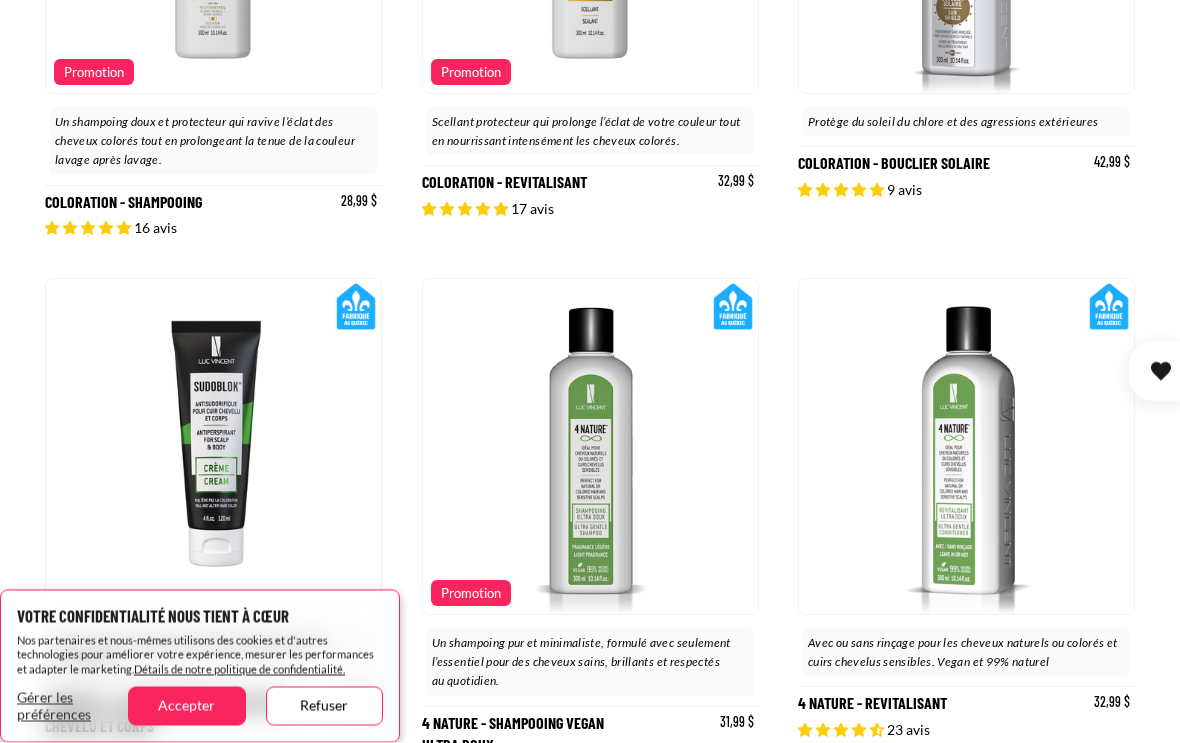 scroll, scrollTop: 2107, scrollLeft: 0, axis: vertical 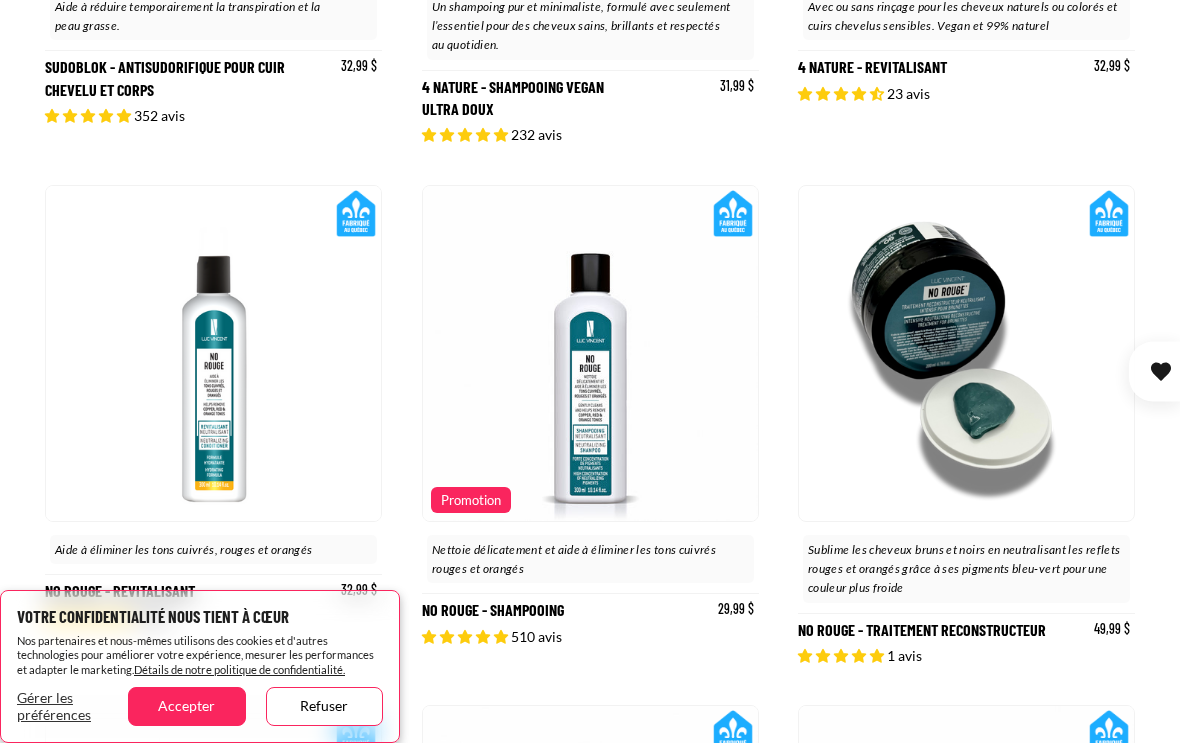 click on "Accepter" at bounding box center (186, 706) 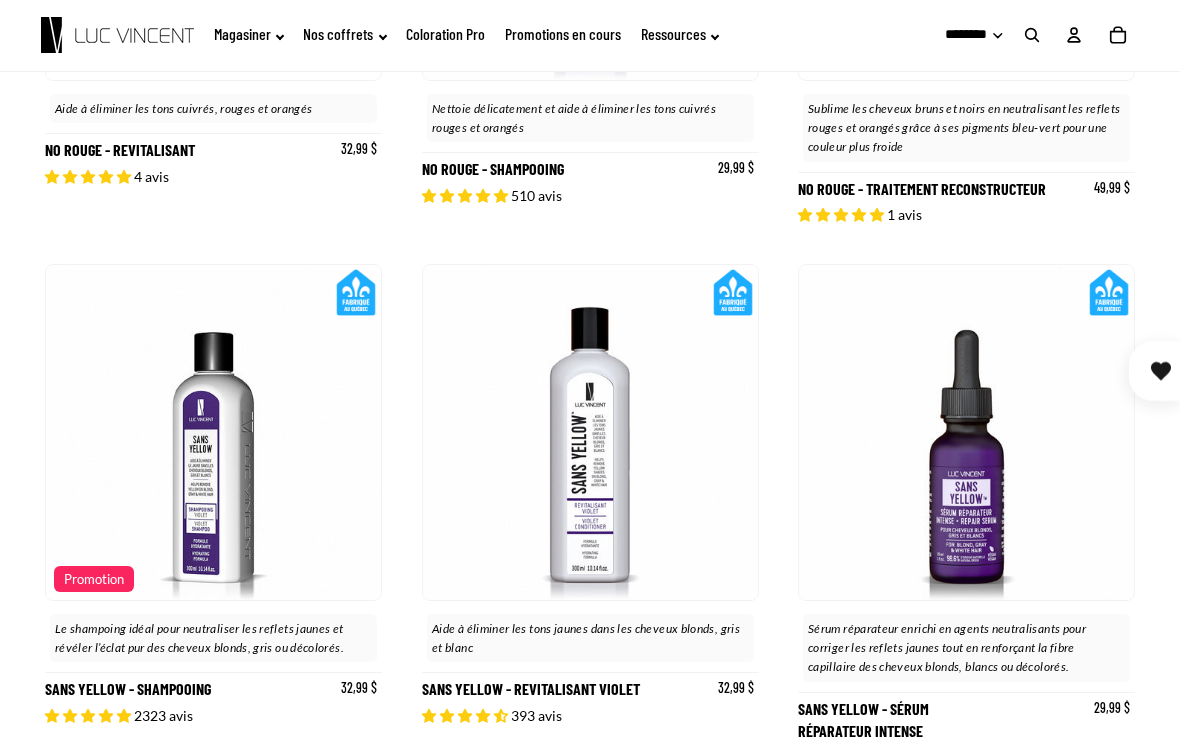 scroll, scrollTop: 3182, scrollLeft: 0, axis: vertical 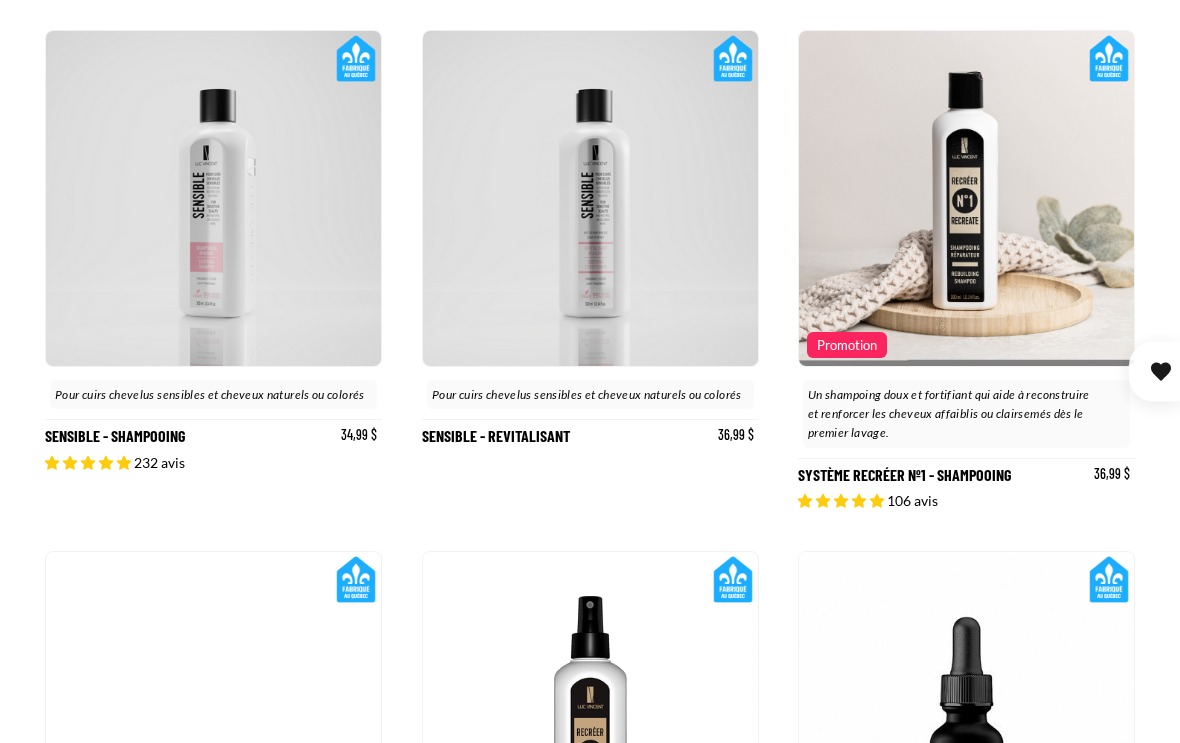 click on "Système Recréer nº1 - Shampooing" at bounding box center [966, 270] 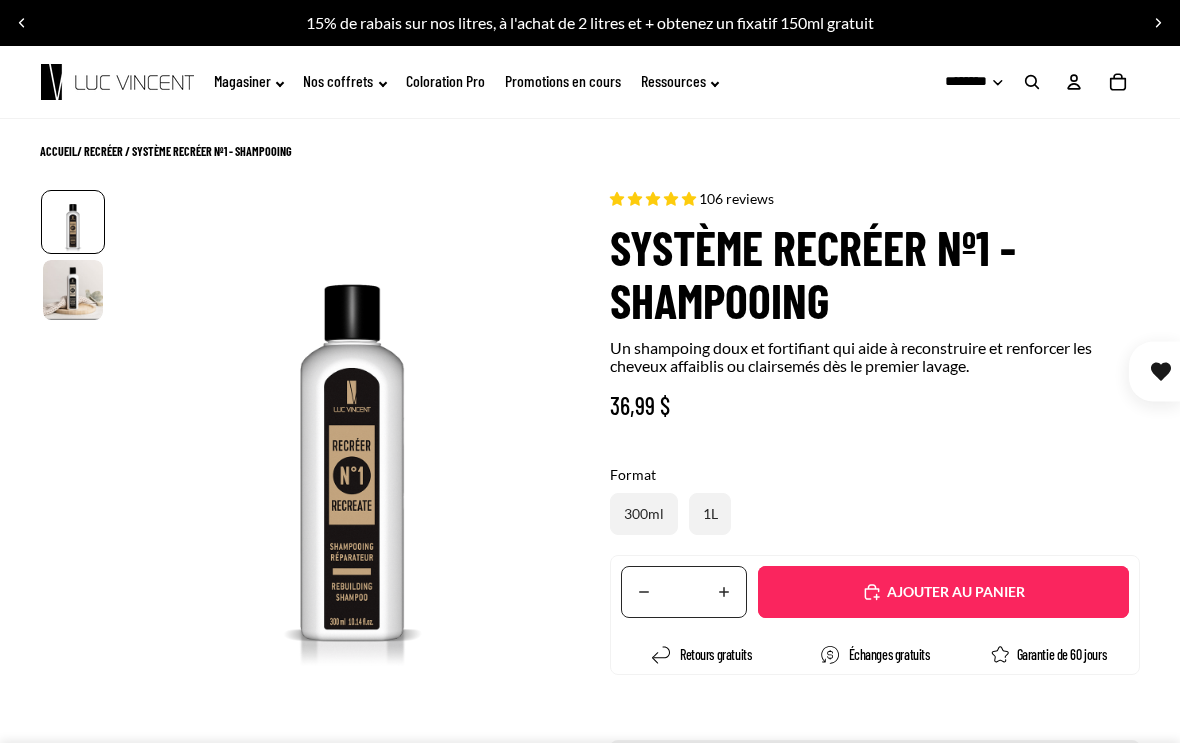 select on "**********" 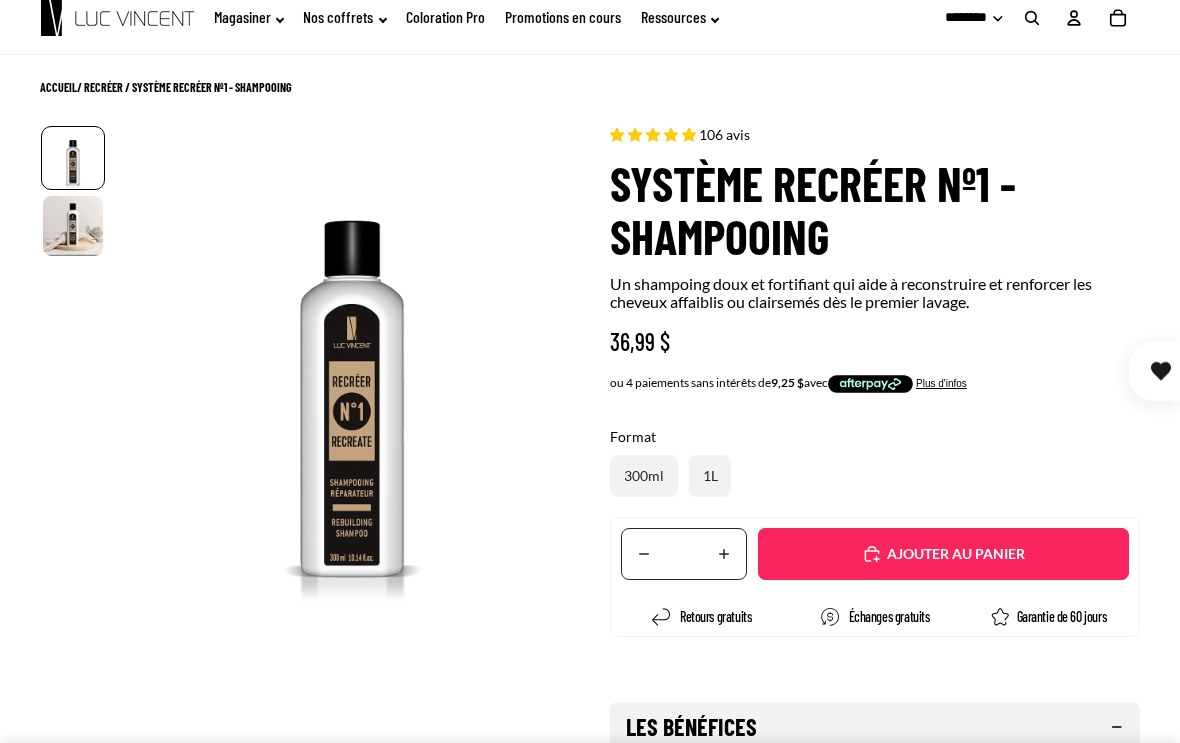 scroll, scrollTop: 0, scrollLeft: 0, axis: both 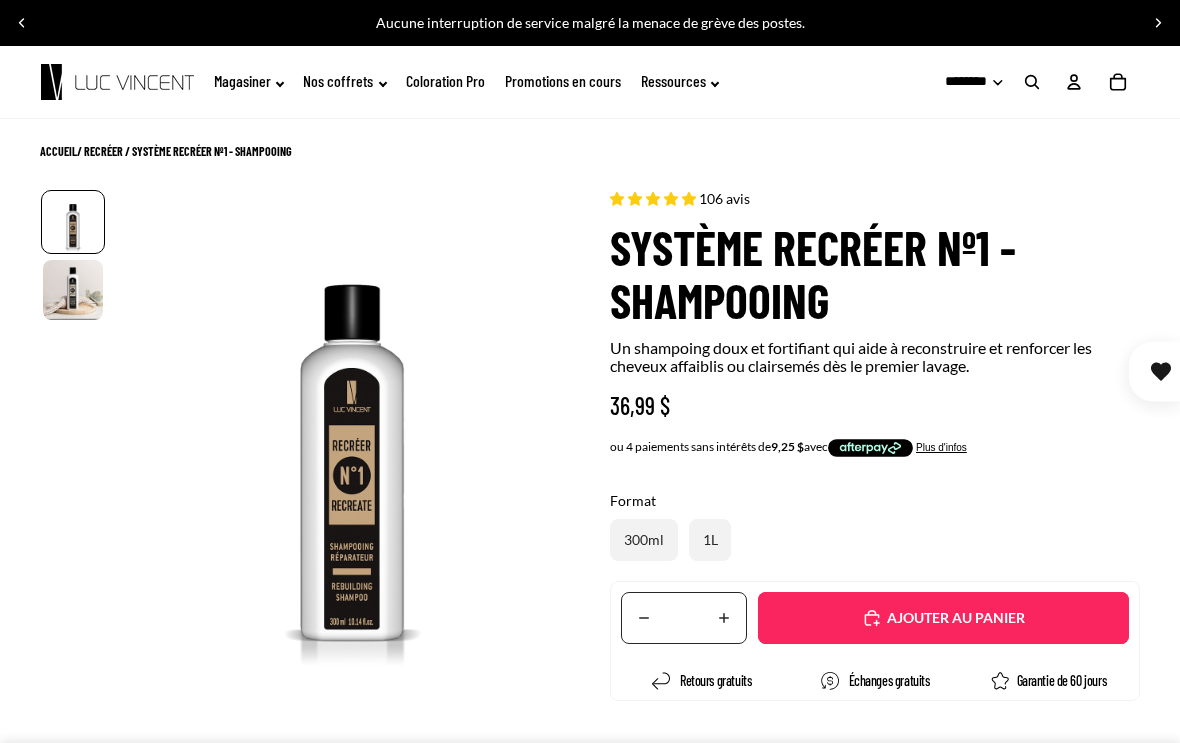 click on "Translation missing: fr.accessibility.increase_quantity" at bounding box center [724, 618] 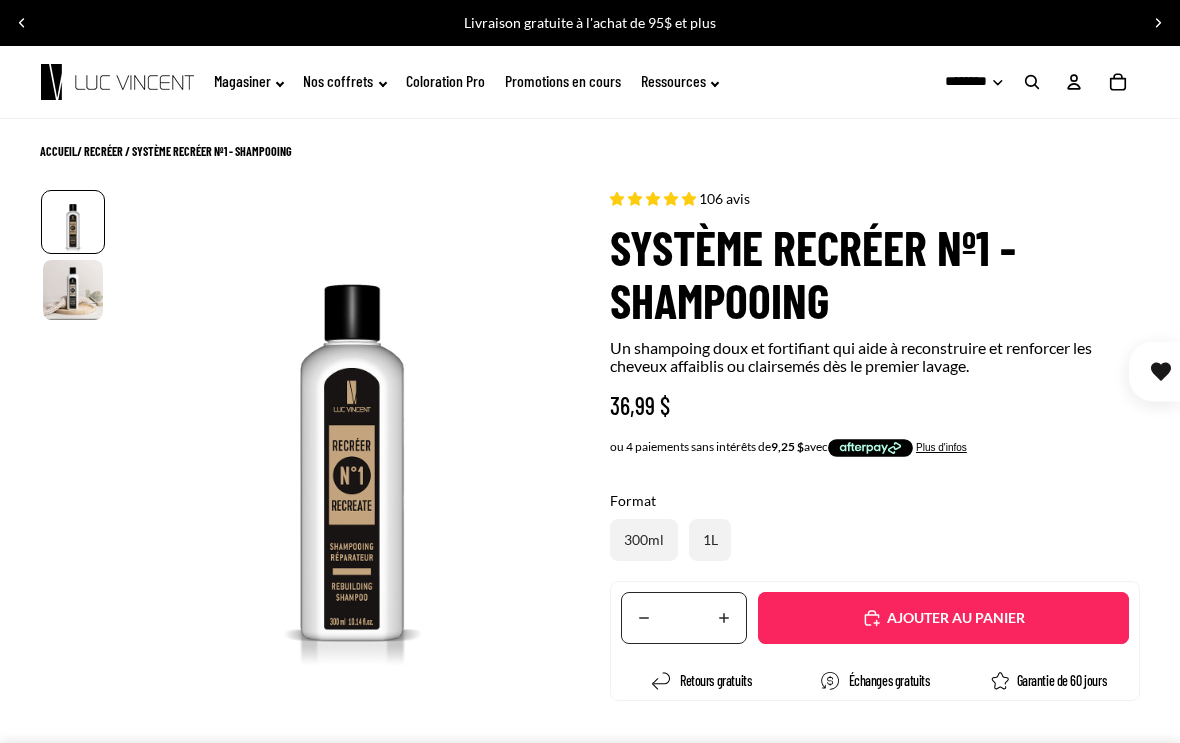click on "Translation missing: fr.accessibility.decrease_quantity" at bounding box center (644, 618) 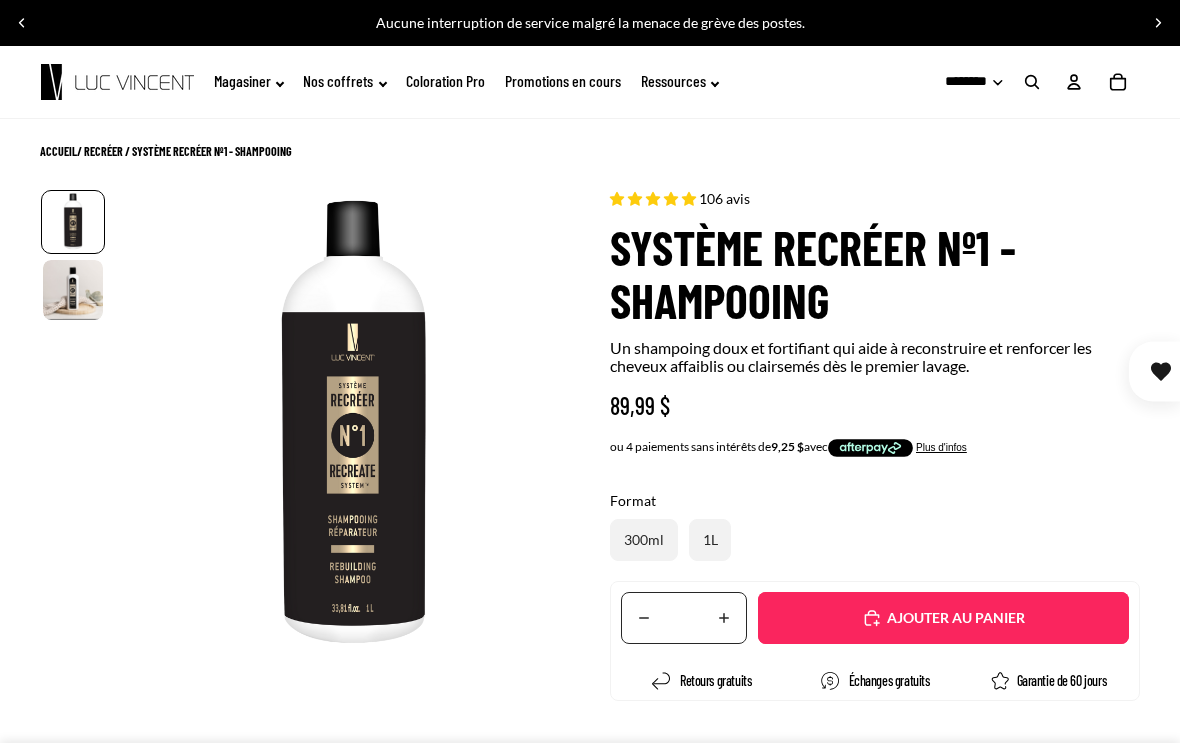 click on "Translation missing: fr.accessibility.decrease_quantity" at bounding box center (644, 618) 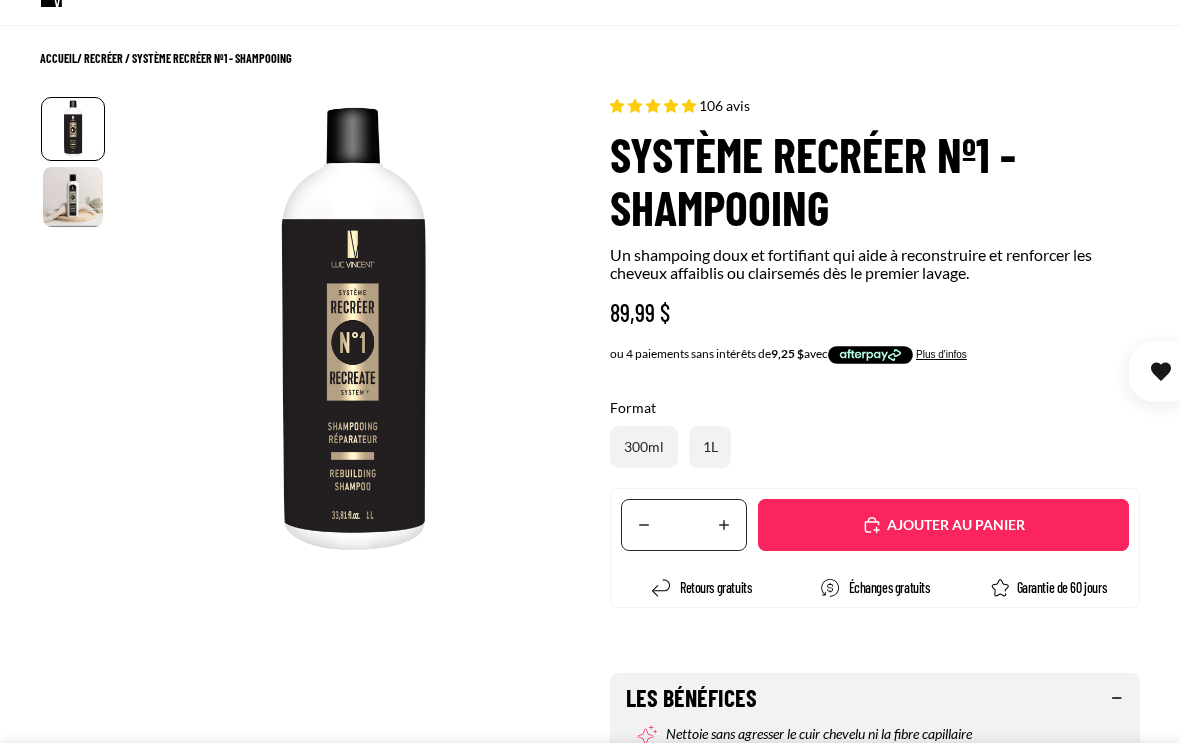 scroll, scrollTop: 92, scrollLeft: 0, axis: vertical 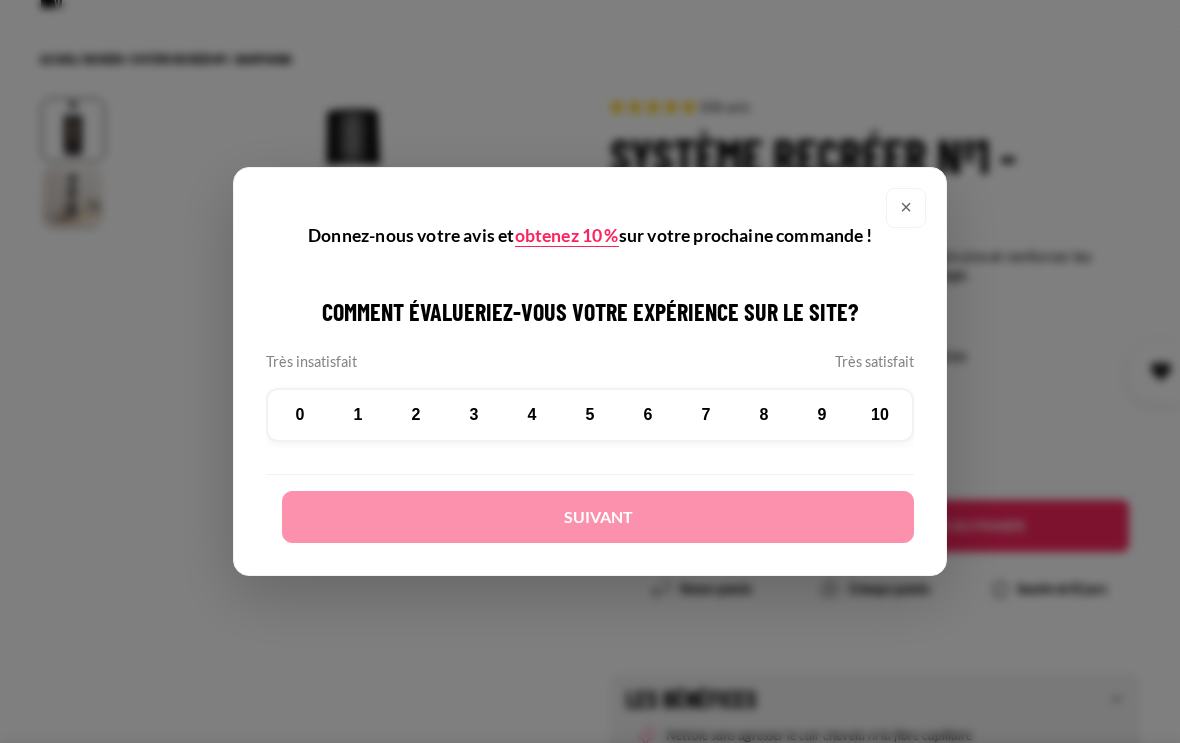 click on "×" at bounding box center [906, 208] 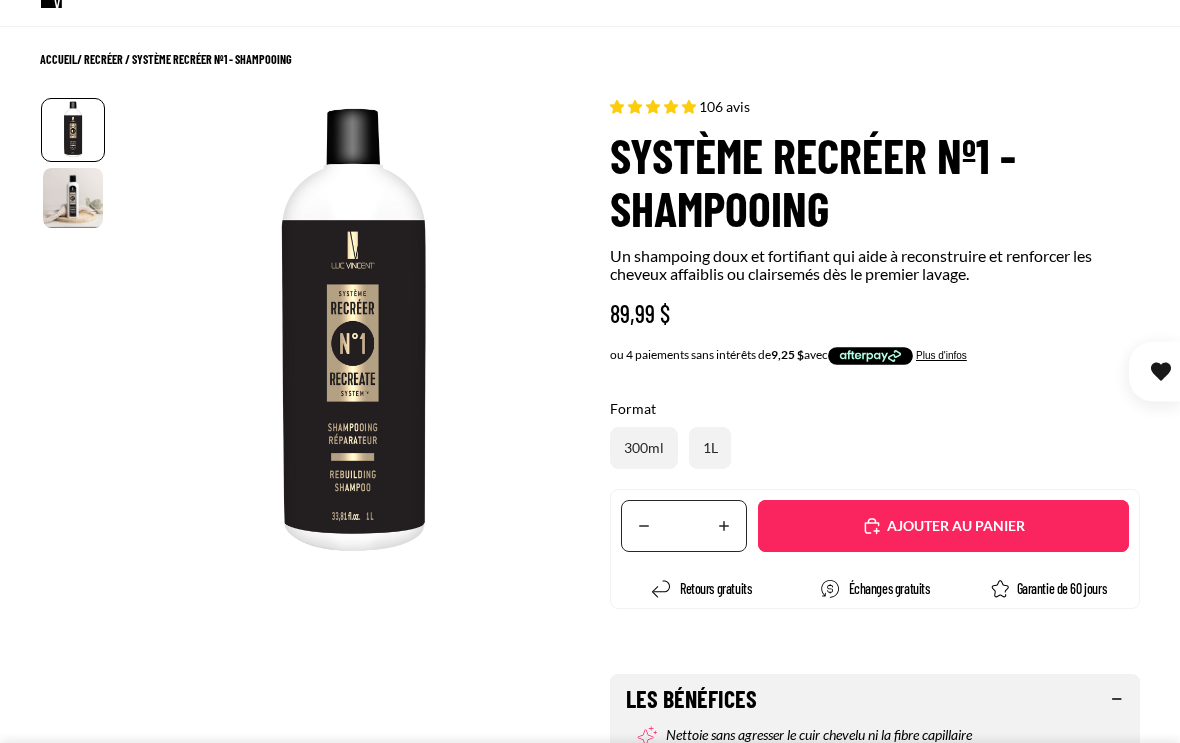 scroll, scrollTop: 100, scrollLeft: 0, axis: vertical 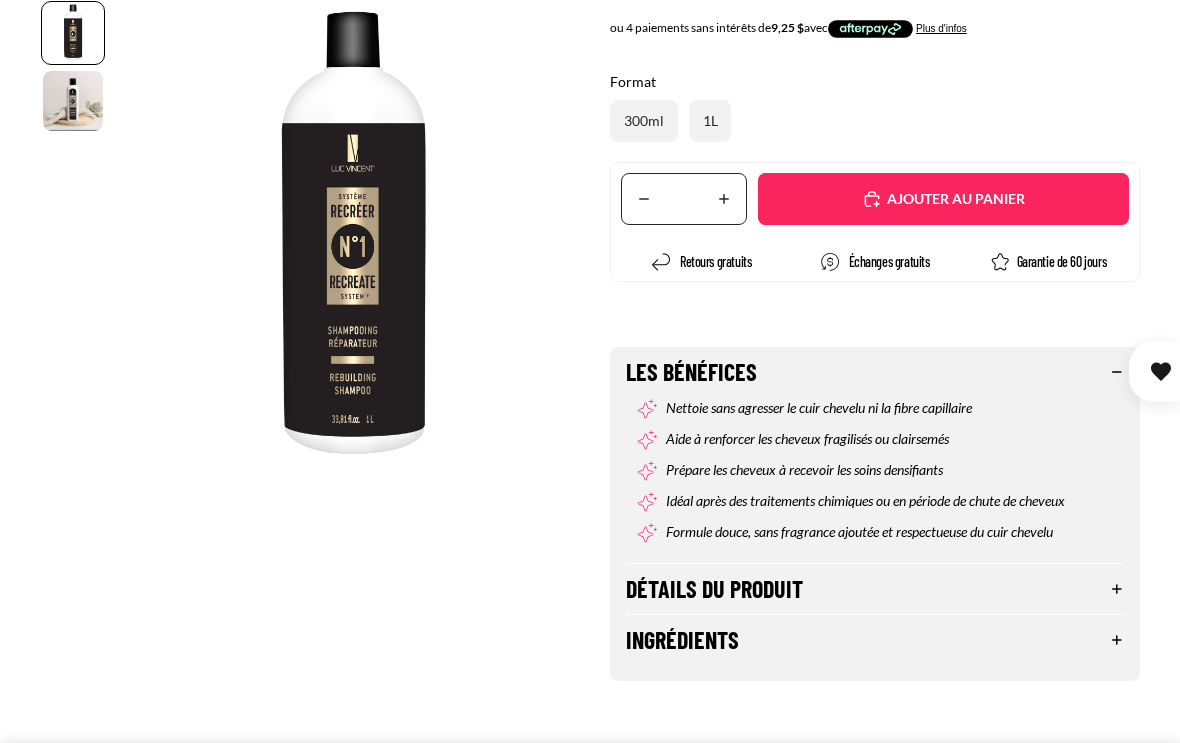 click on "Ingrédients" at bounding box center (875, 640) 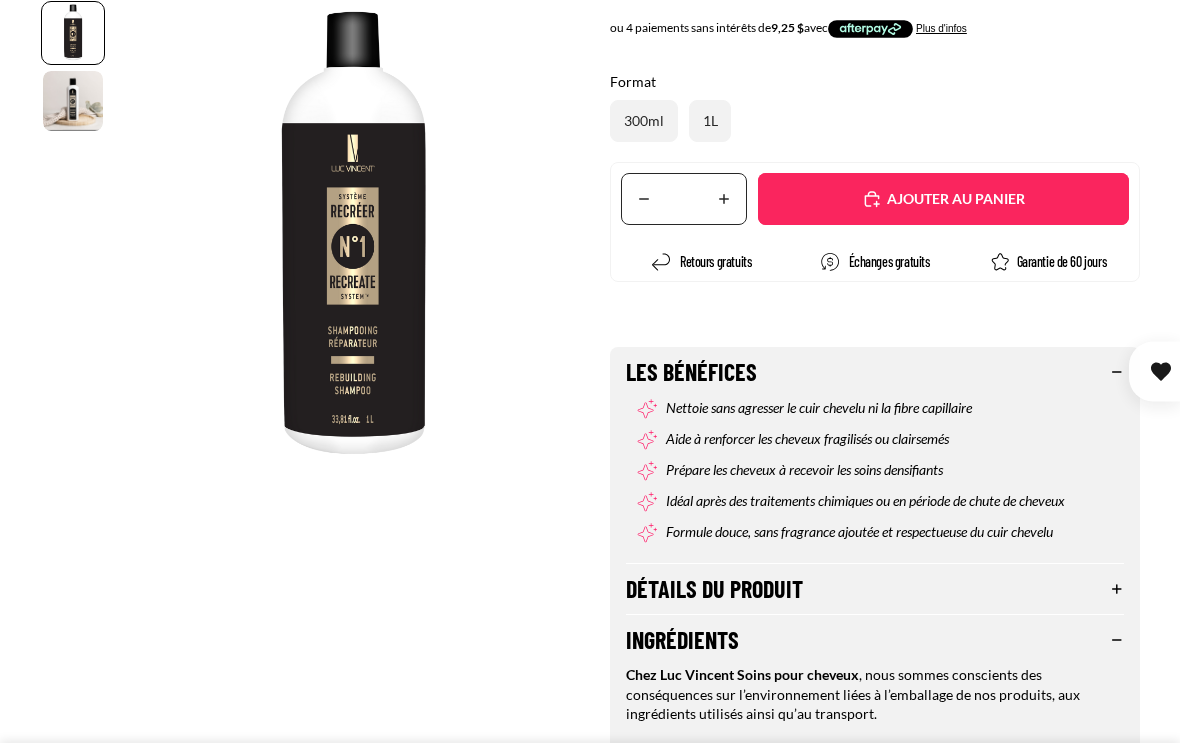 click on "Détails du produit" at bounding box center (875, 589) 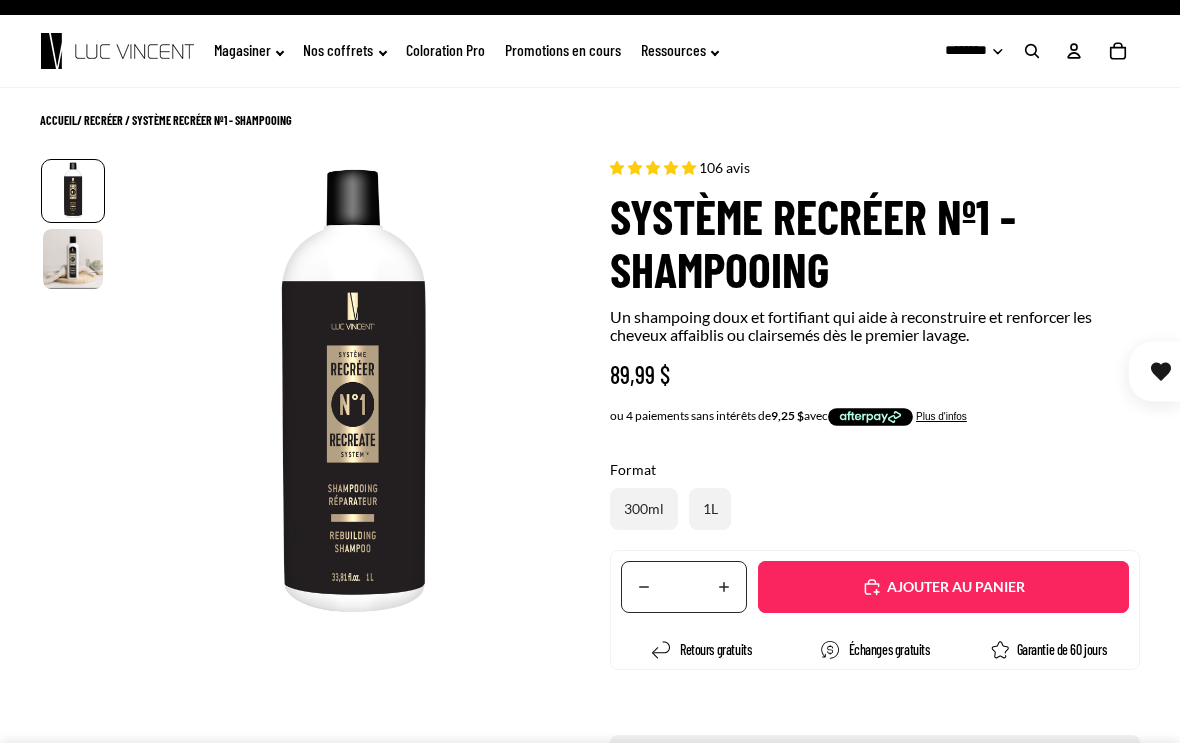 scroll, scrollTop: 0, scrollLeft: 0, axis: both 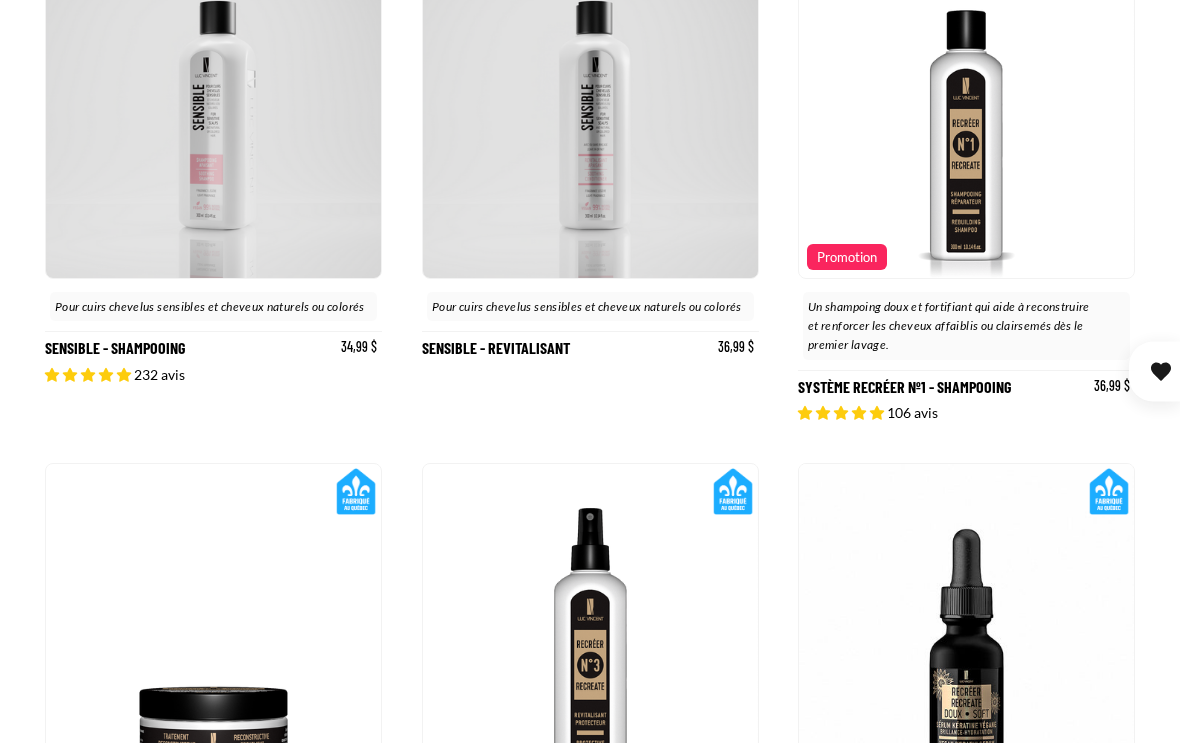 click on "Système Recréer nº1 - Shampooing" at bounding box center [966, 182] 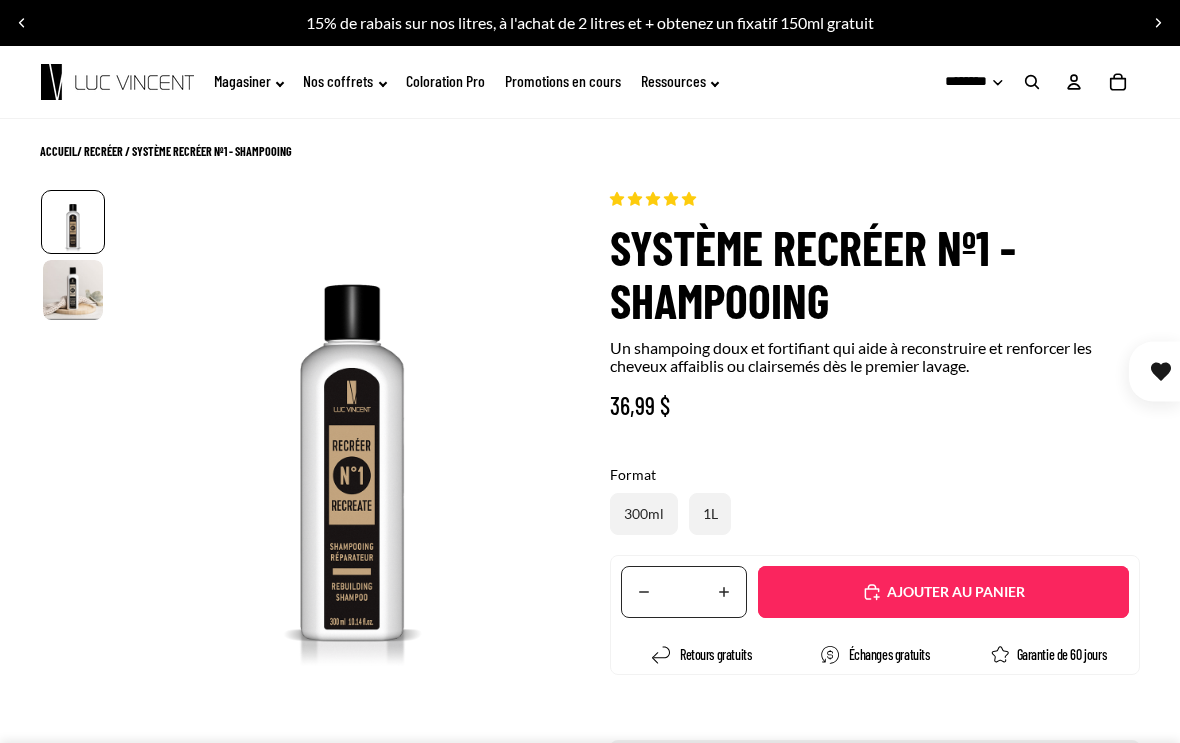 scroll, scrollTop: 0, scrollLeft: 0, axis: both 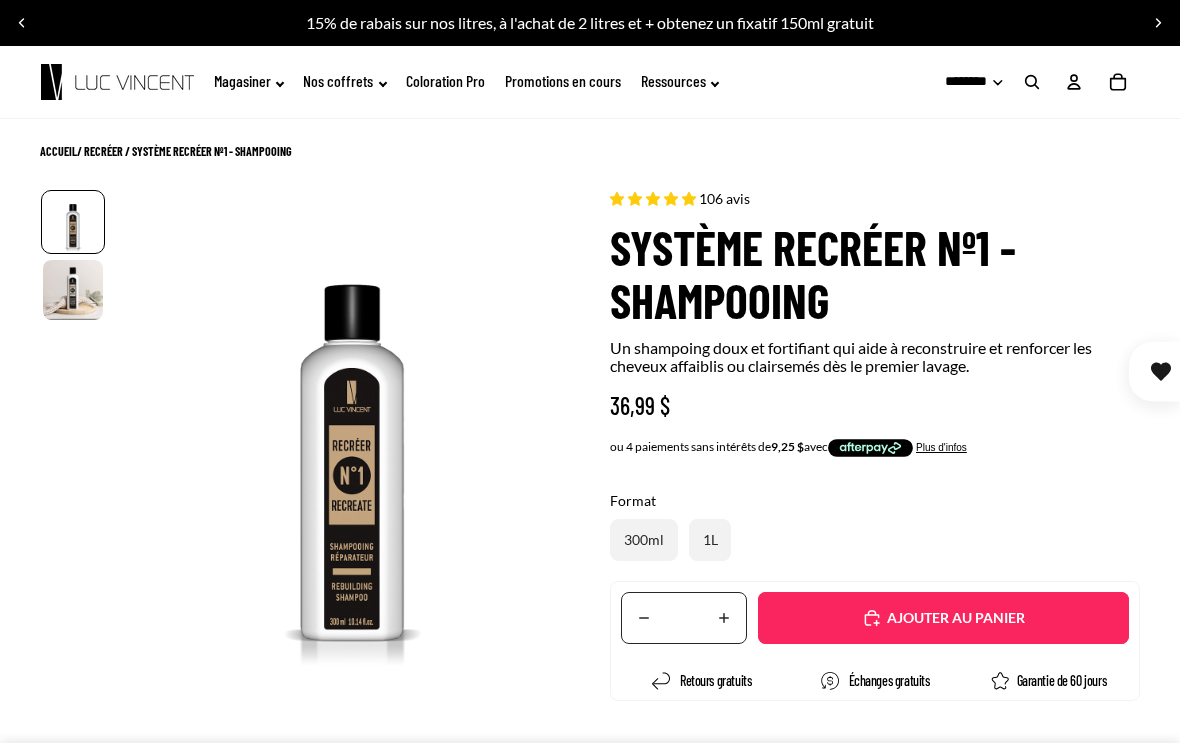 click on "Translation missing: fr.accessibility.increase_quantity" at bounding box center (724, 618) 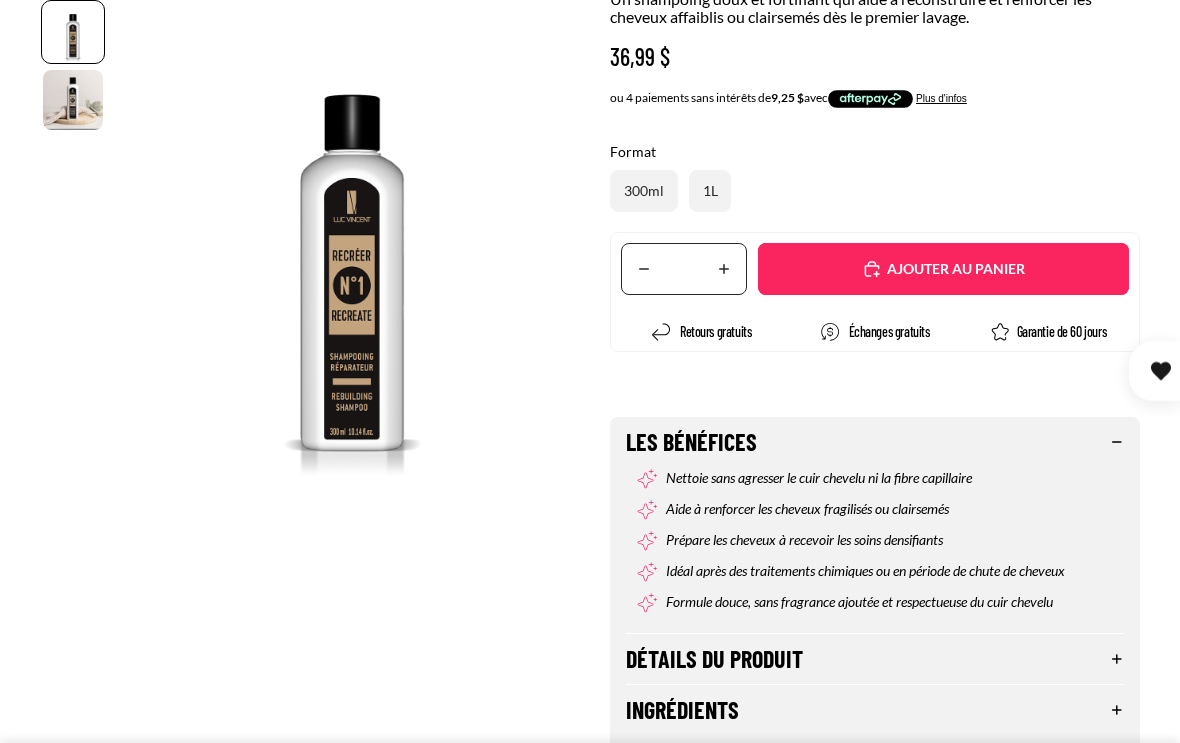 scroll, scrollTop: 349, scrollLeft: 0, axis: vertical 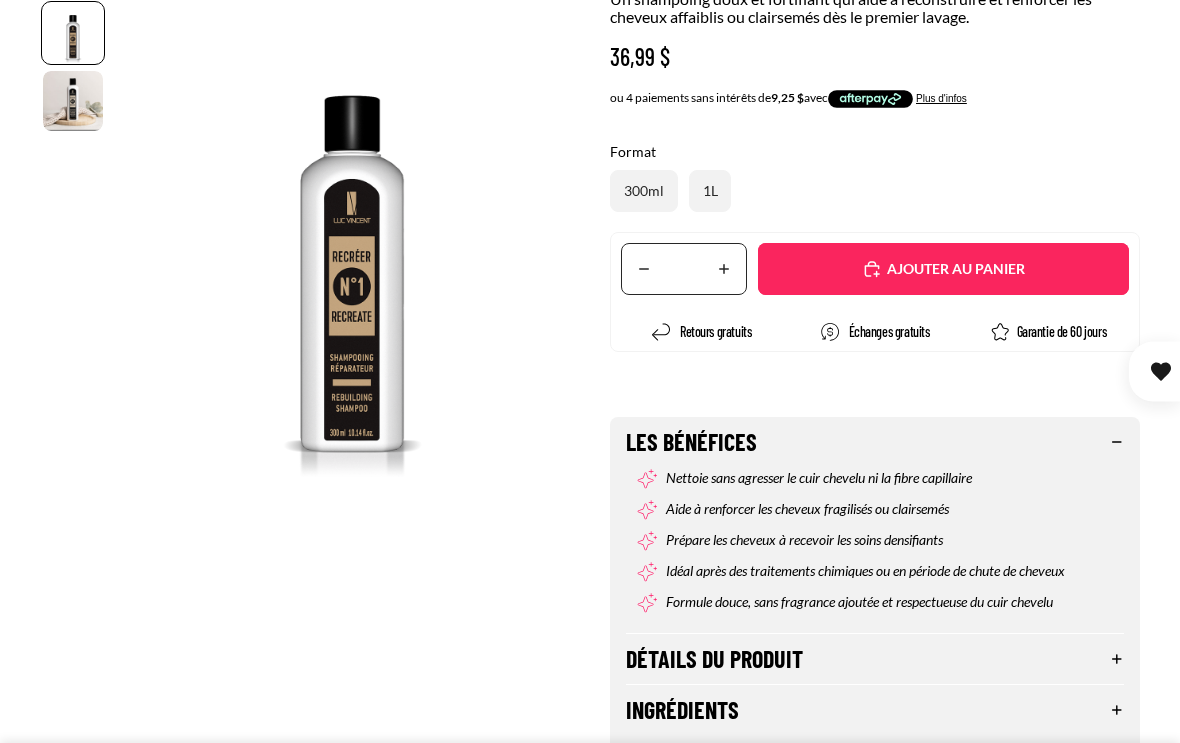 click on "Ajouté" at bounding box center [943, 269] 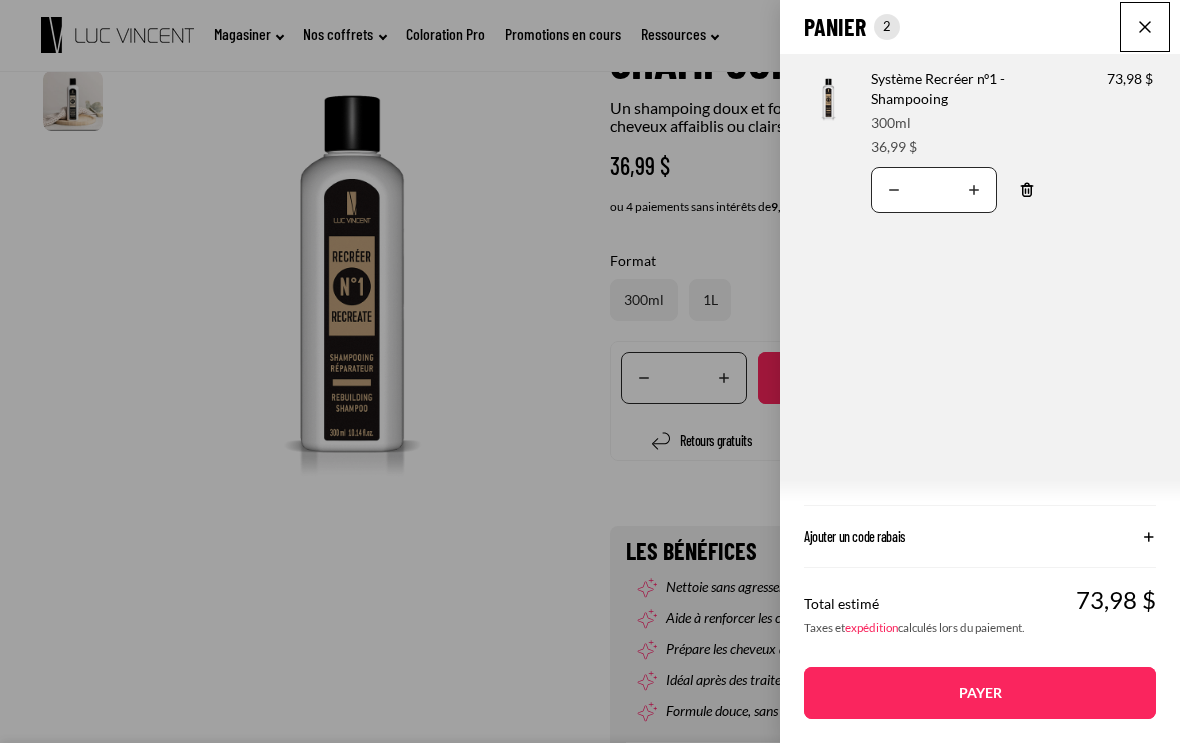 scroll, scrollTop: 150, scrollLeft: 0, axis: vertical 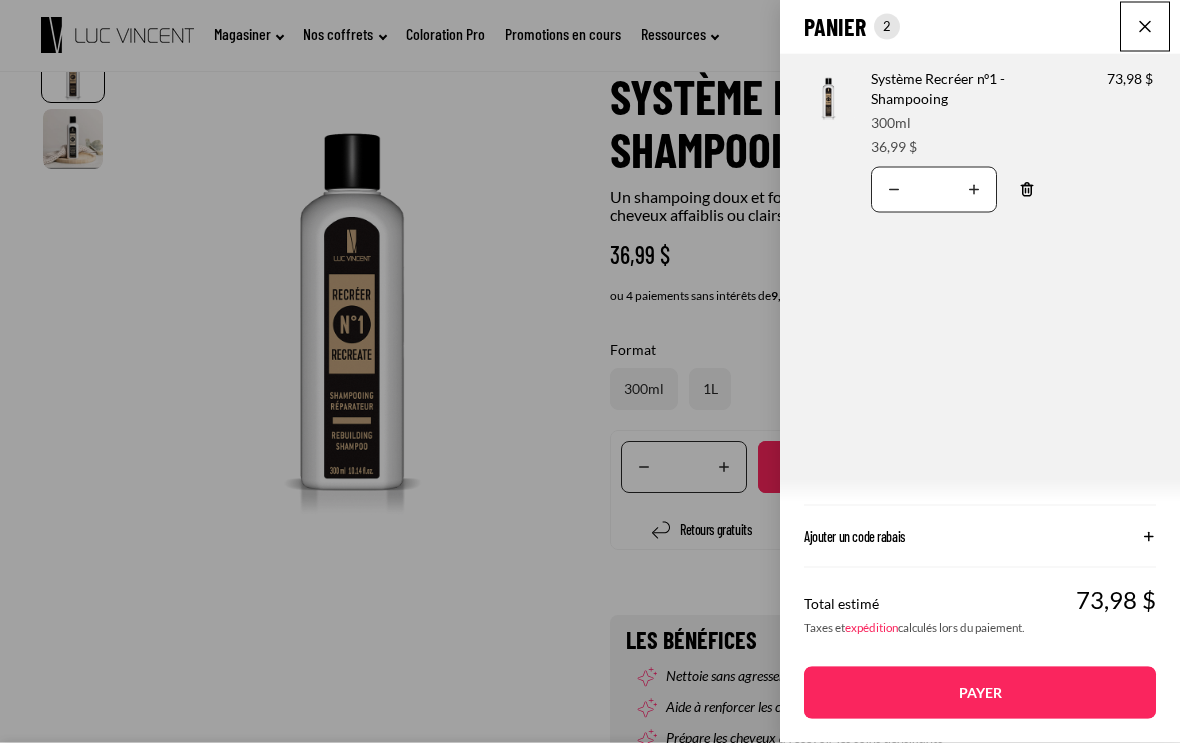 click at bounding box center (1145, 27) 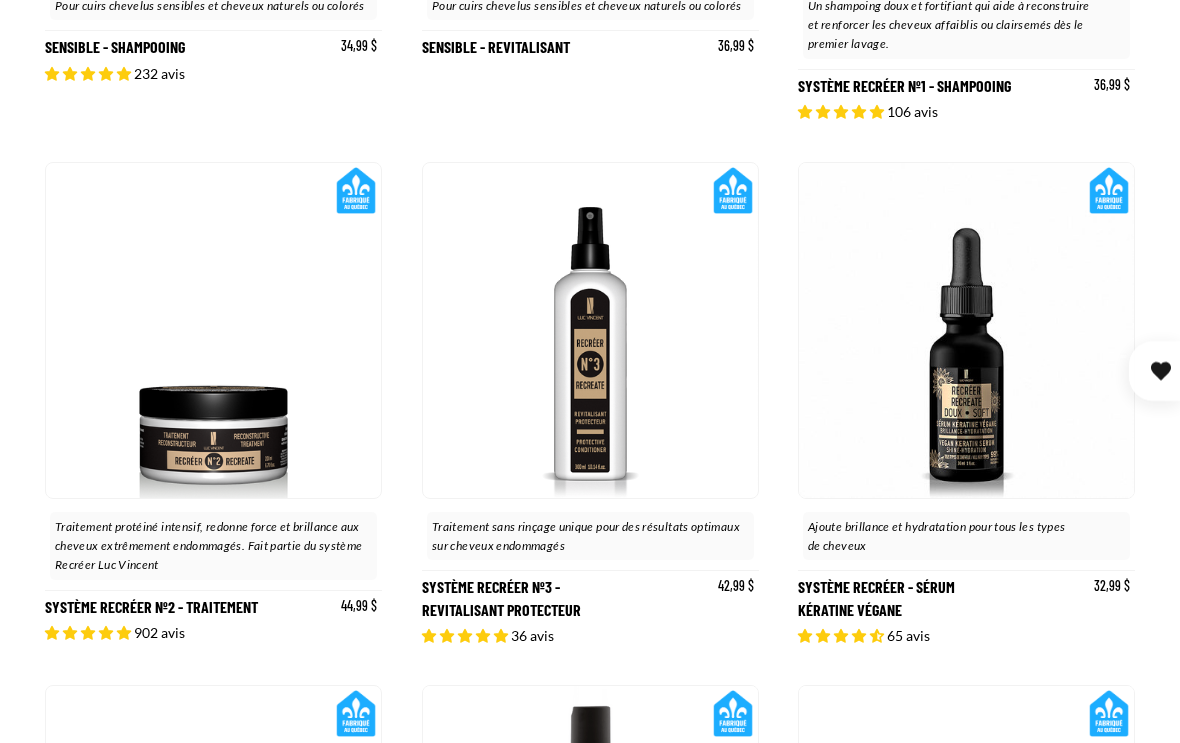scroll, scrollTop: 4351, scrollLeft: 0, axis: vertical 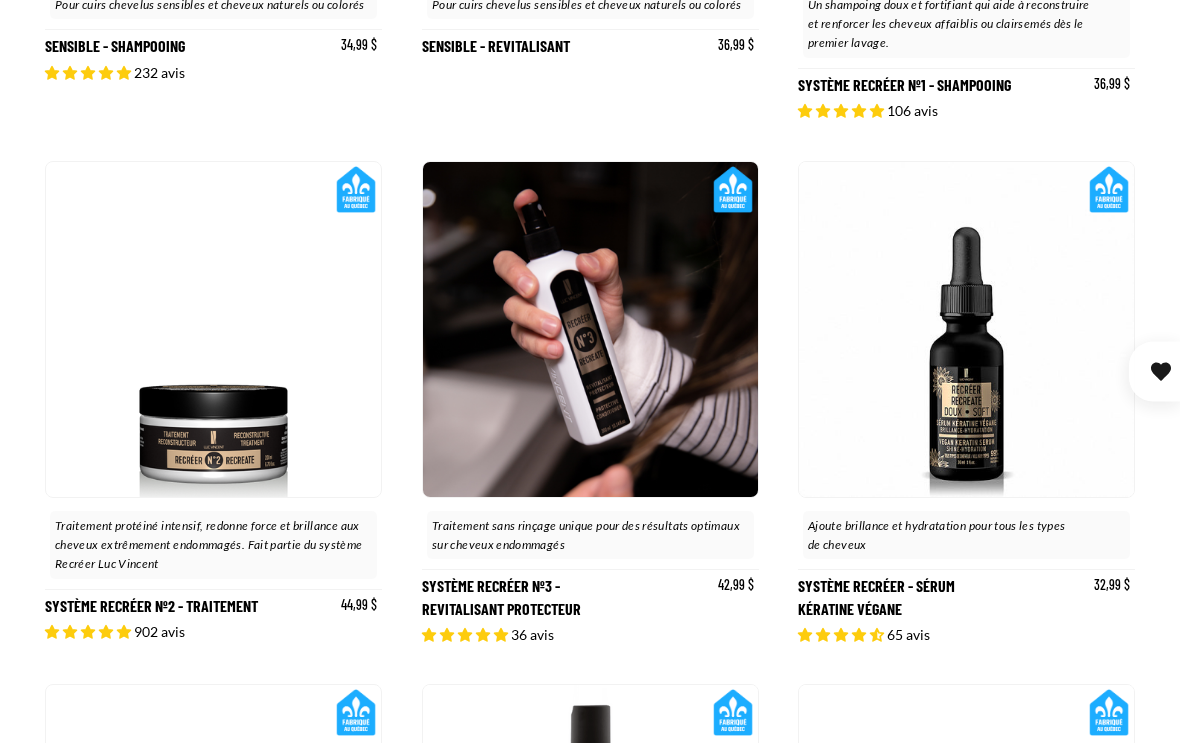 click on "Système Recréer nº3 - Revitalisant Protecteur" at bounding box center [590, 403] 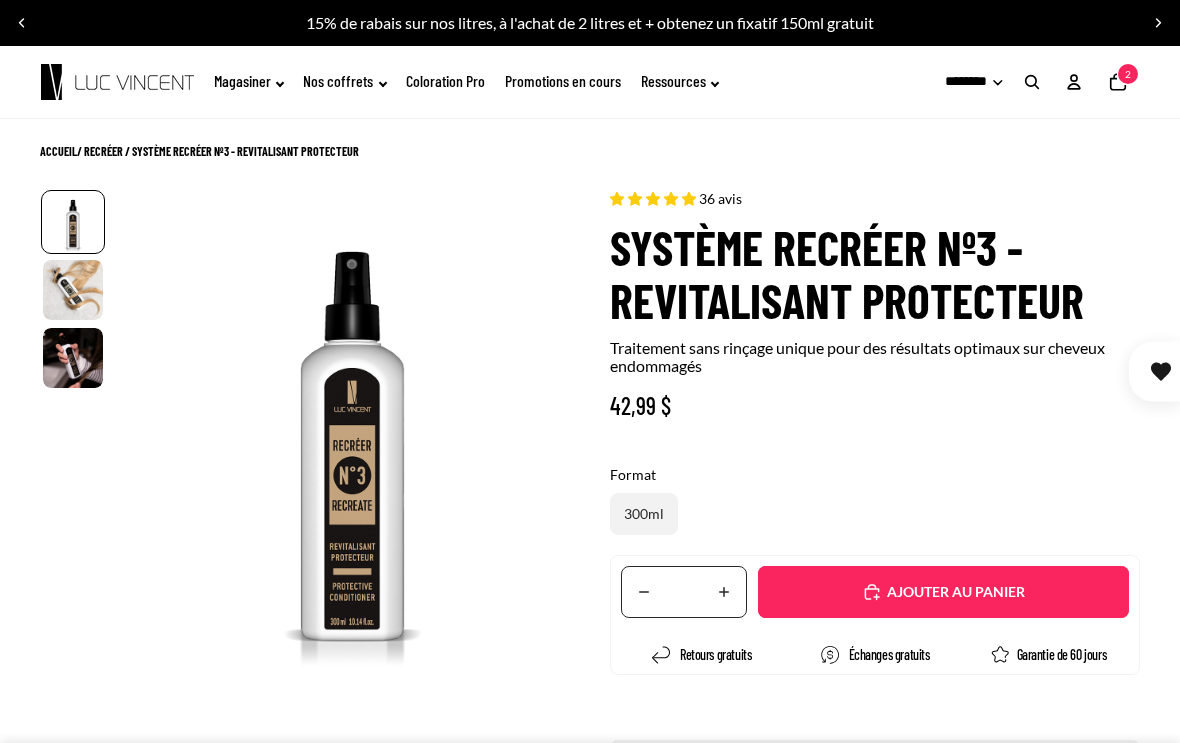 scroll, scrollTop: 0, scrollLeft: 0, axis: both 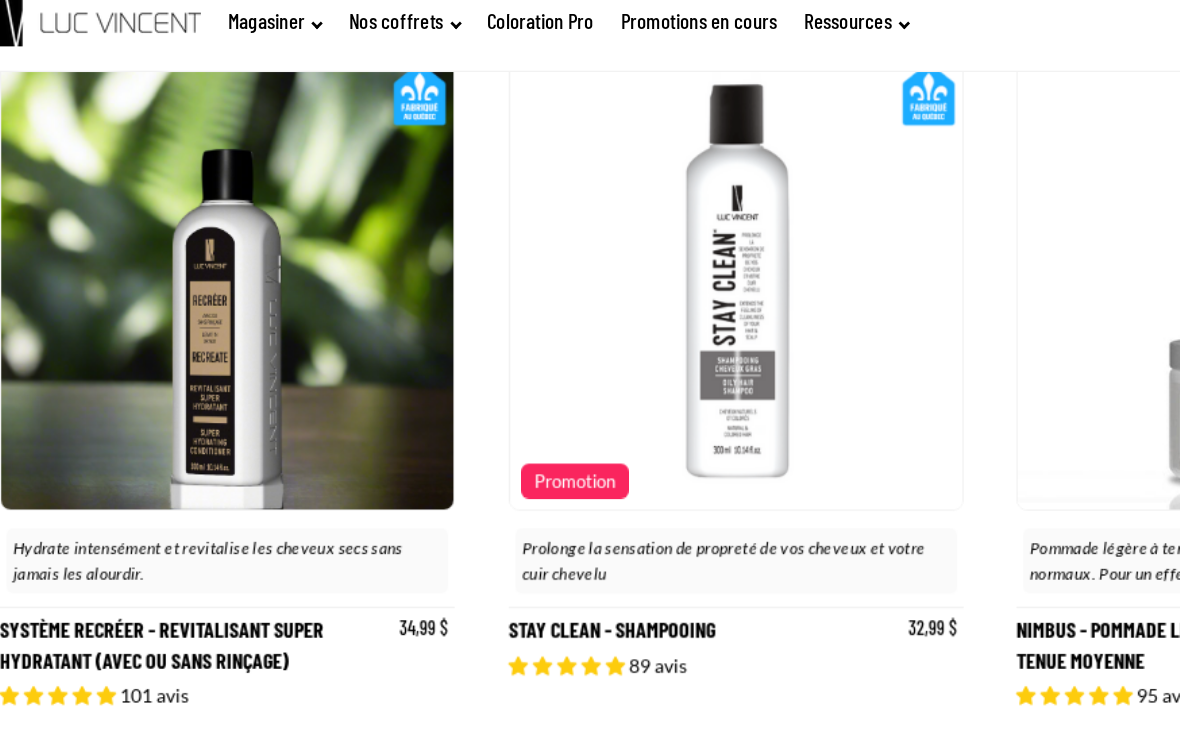 click at bounding box center [351, 229] 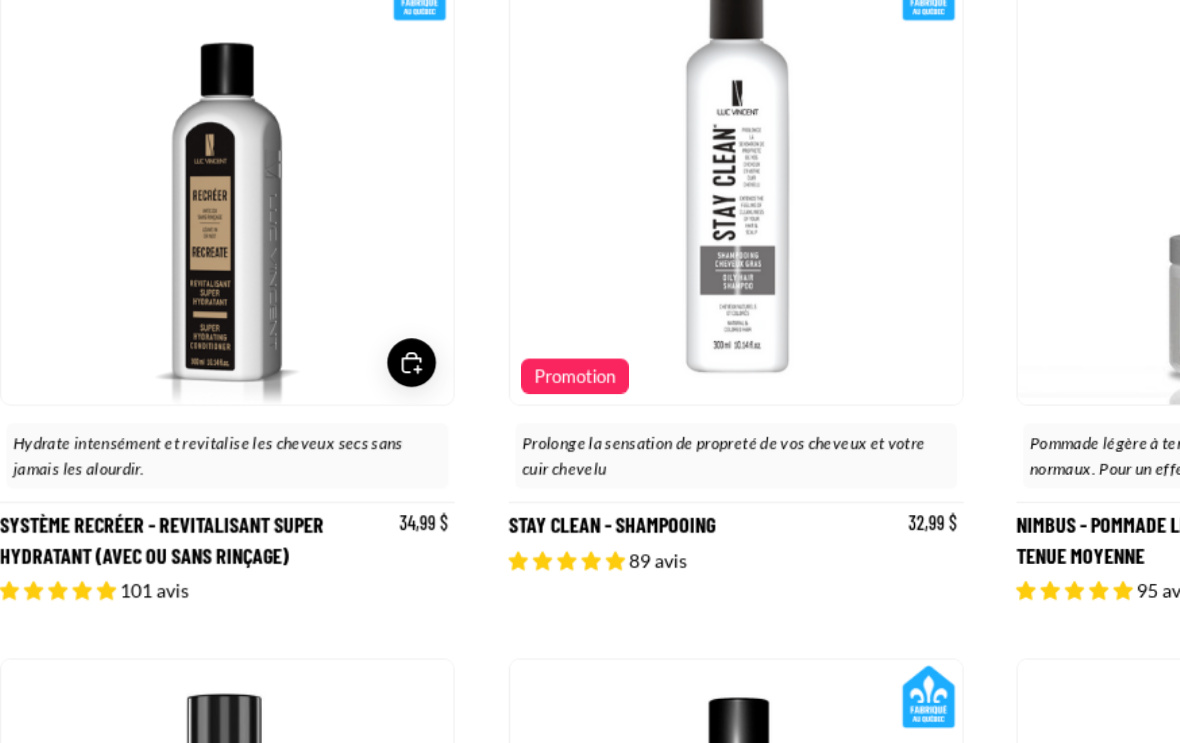 scroll, scrollTop: 0, scrollLeft: 335, axis: horizontal 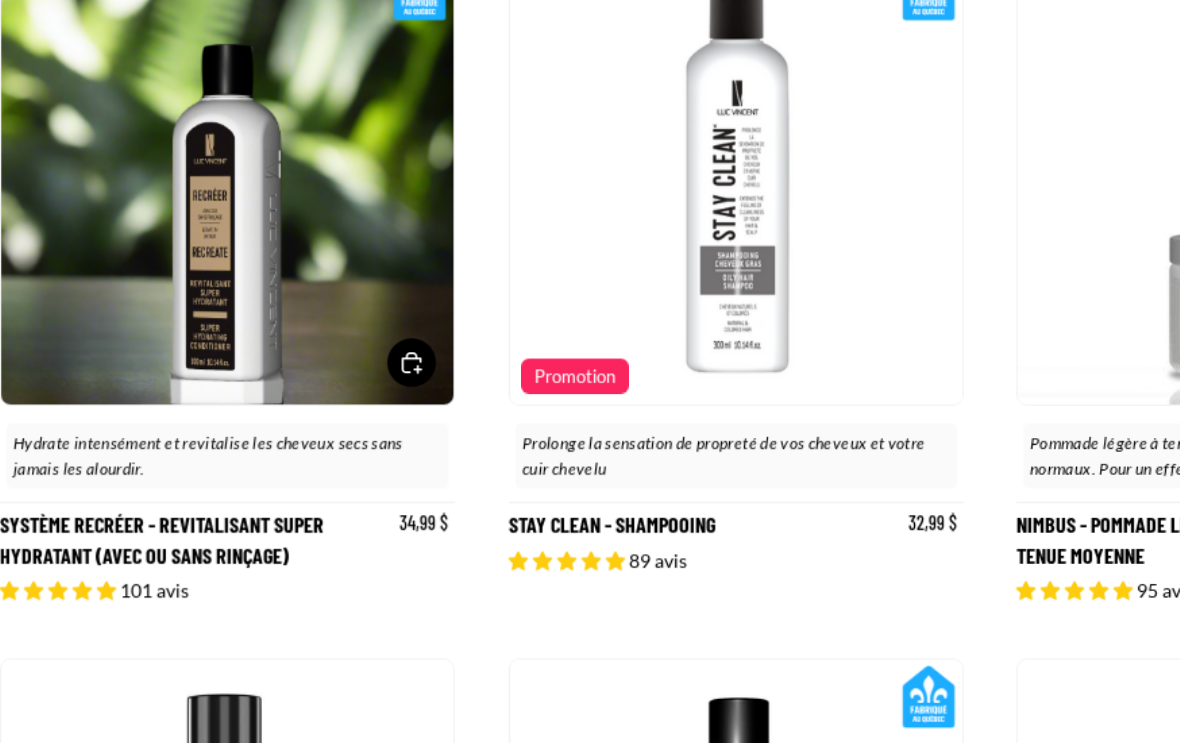 click on "Système Recréer - Revitalisant Super Hydratant (Avec ou sans rinçage)" at bounding box center (213, 302) 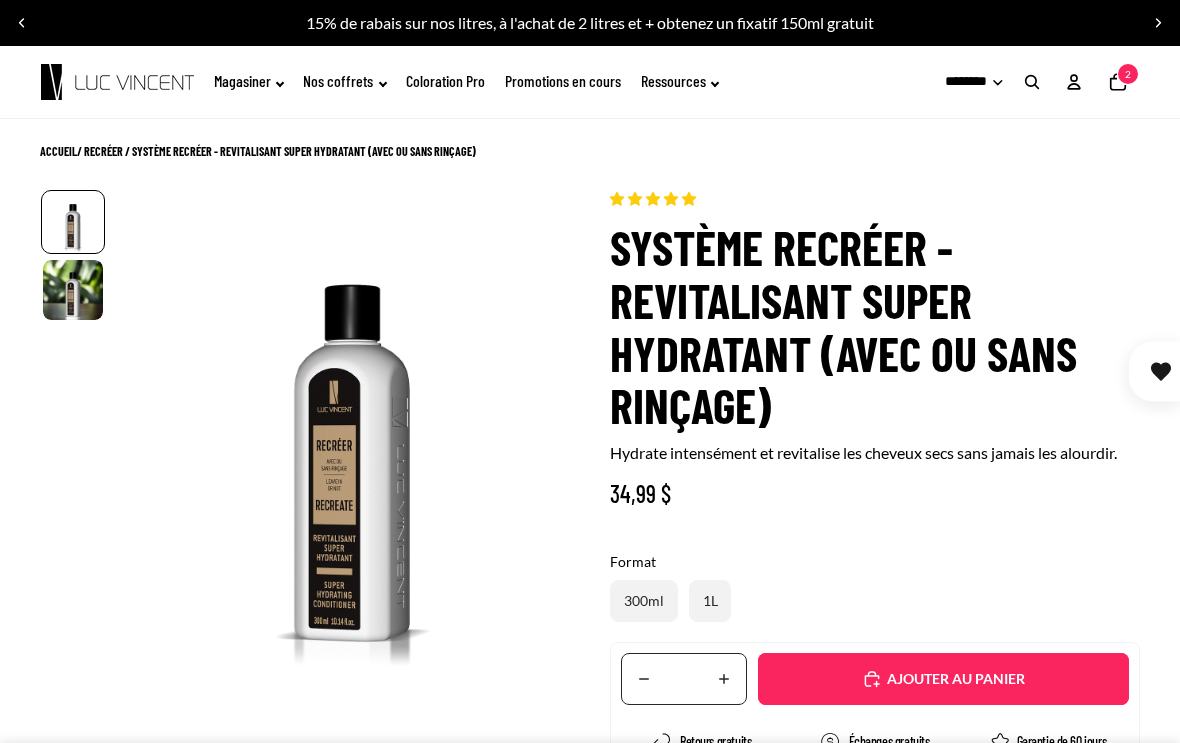 scroll, scrollTop: 0, scrollLeft: 0, axis: both 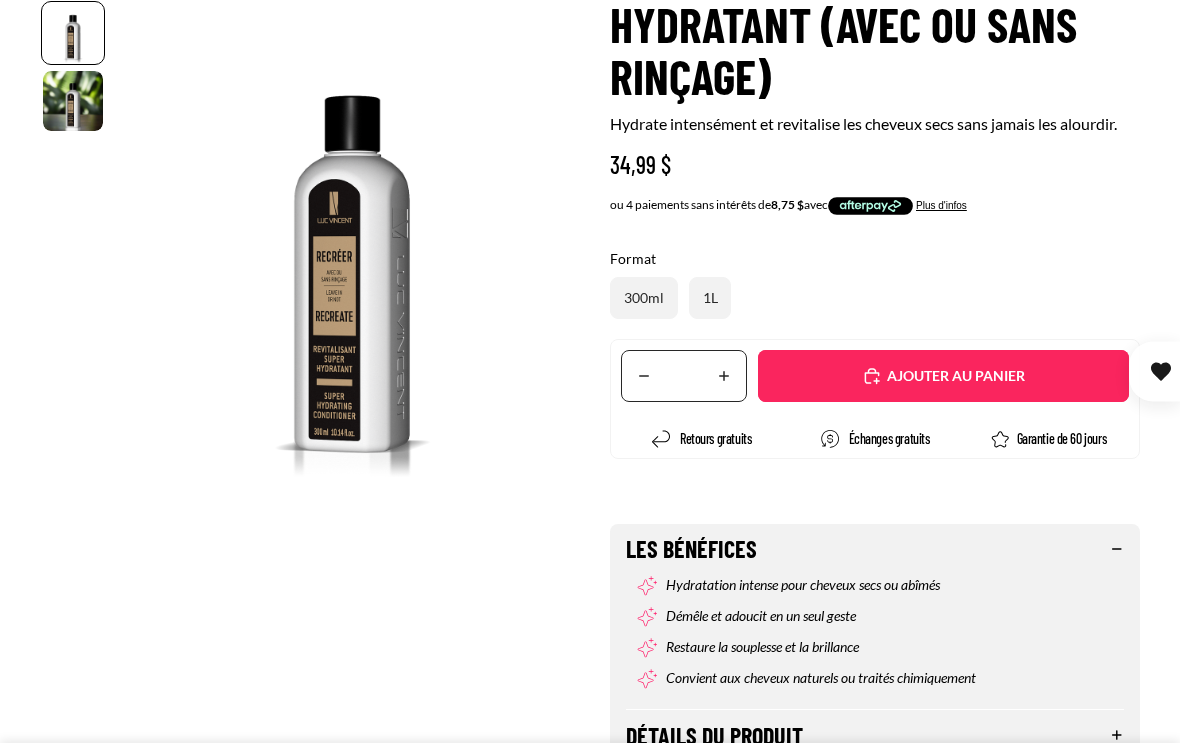 click on "Ajouté" at bounding box center (943, 376) 